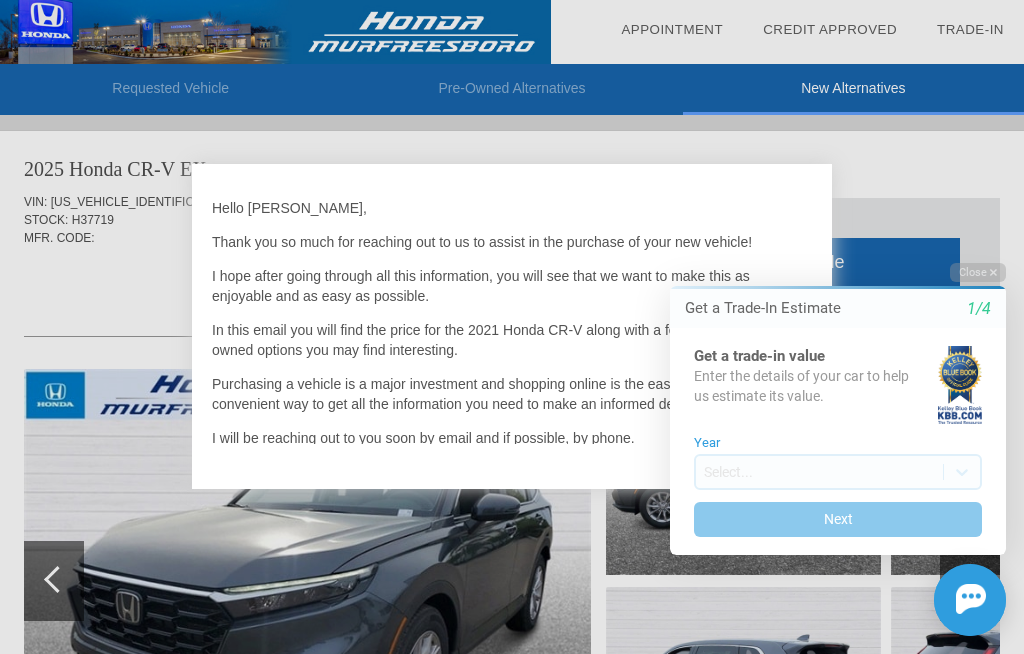 scroll, scrollTop: 0, scrollLeft: 0, axis: both 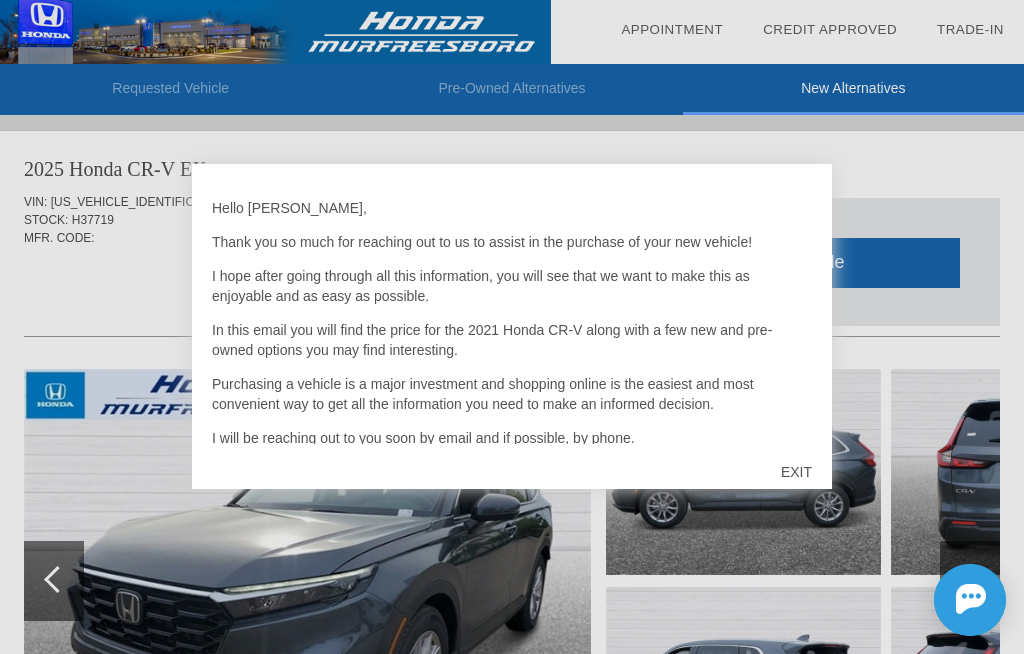 click on "EXIT" at bounding box center [796, 472] 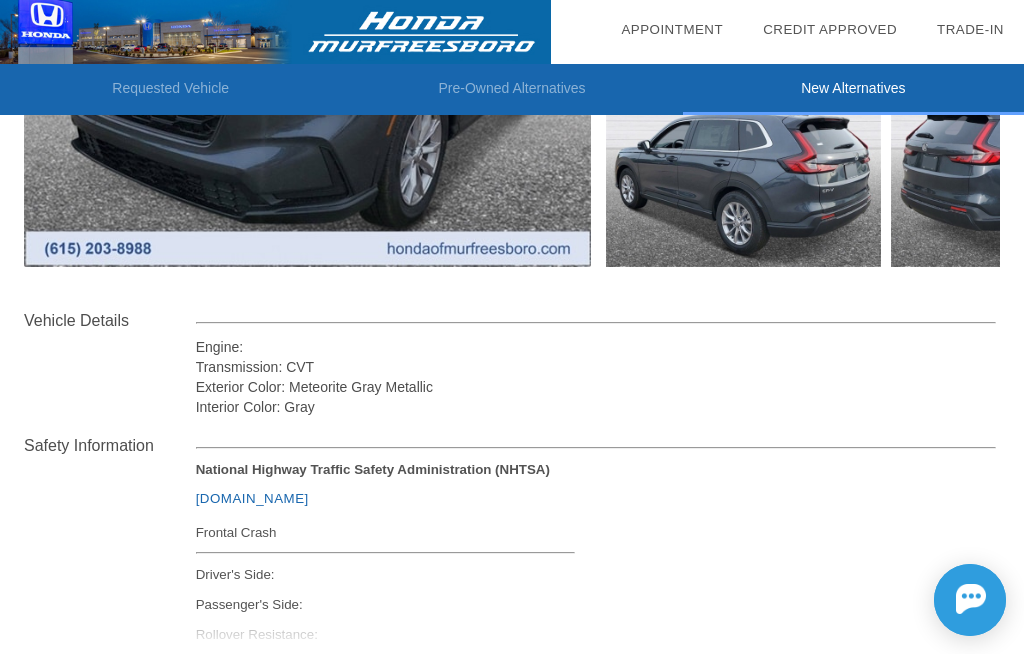 scroll, scrollTop: 528, scrollLeft: 0, axis: vertical 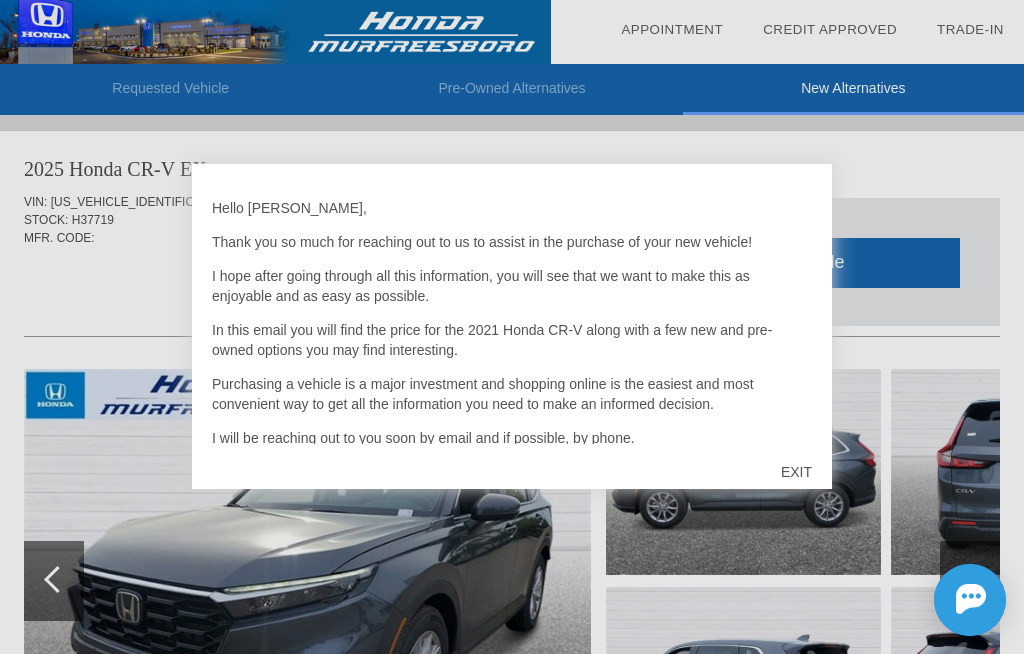 click on "EXIT" at bounding box center (796, 472) 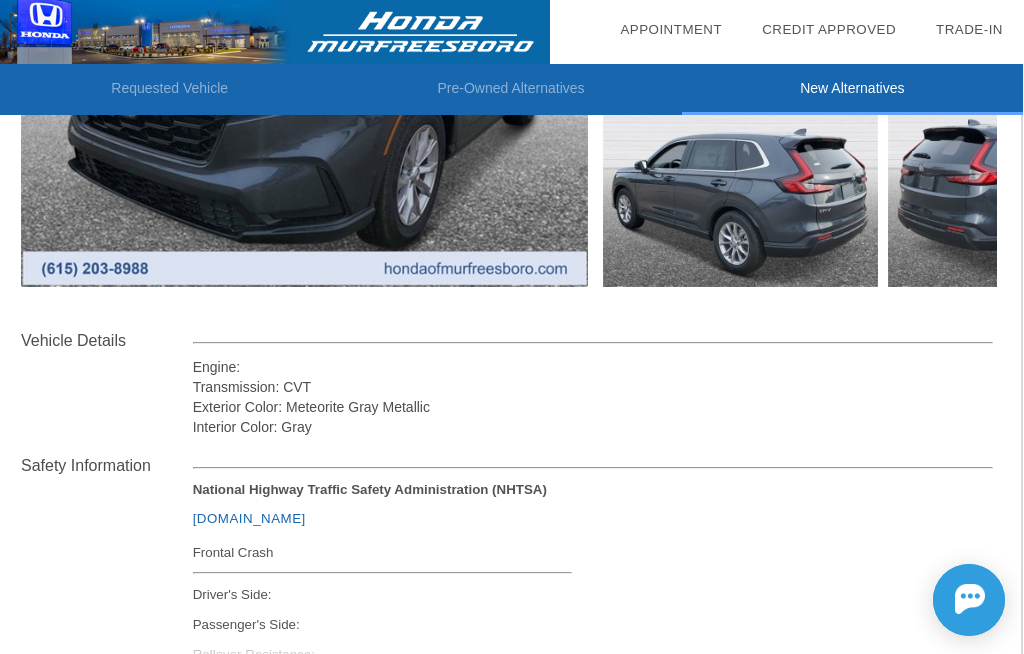 scroll, scrollTop: 563, scrollLeft: 2, axis: both 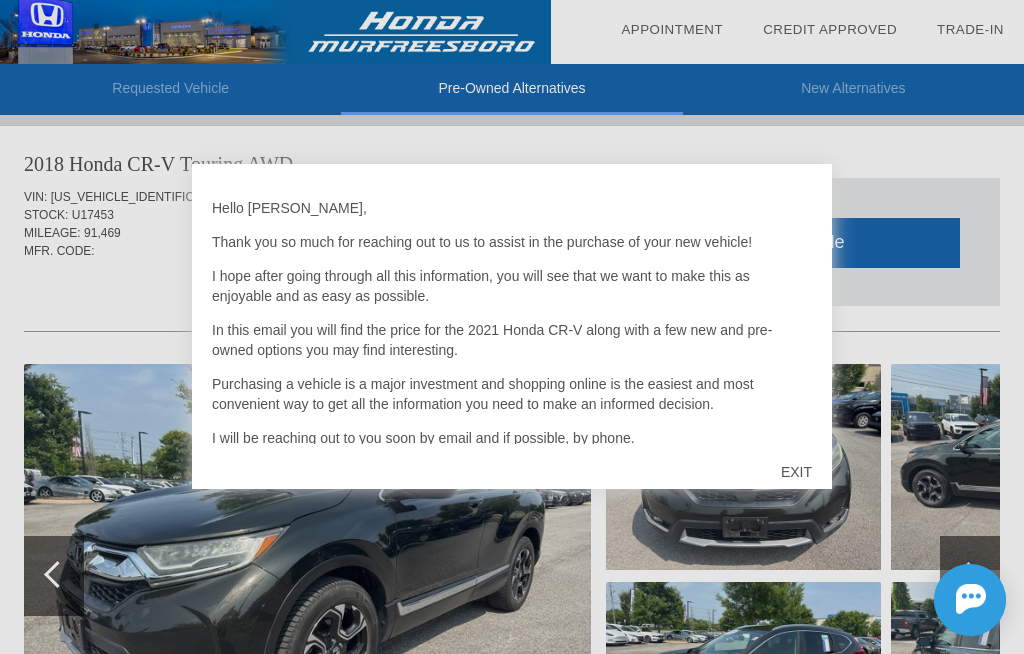 click on "EXIT" at bounding box center (796, 472) 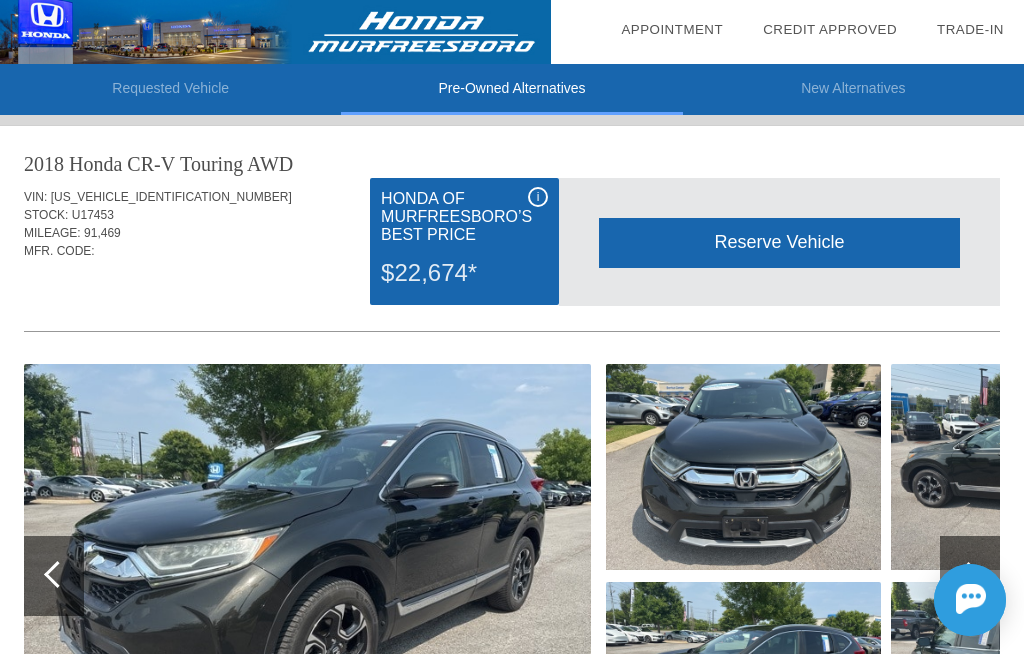 scroll, scrollTop: 0, scrollLeft: 0, axis: both 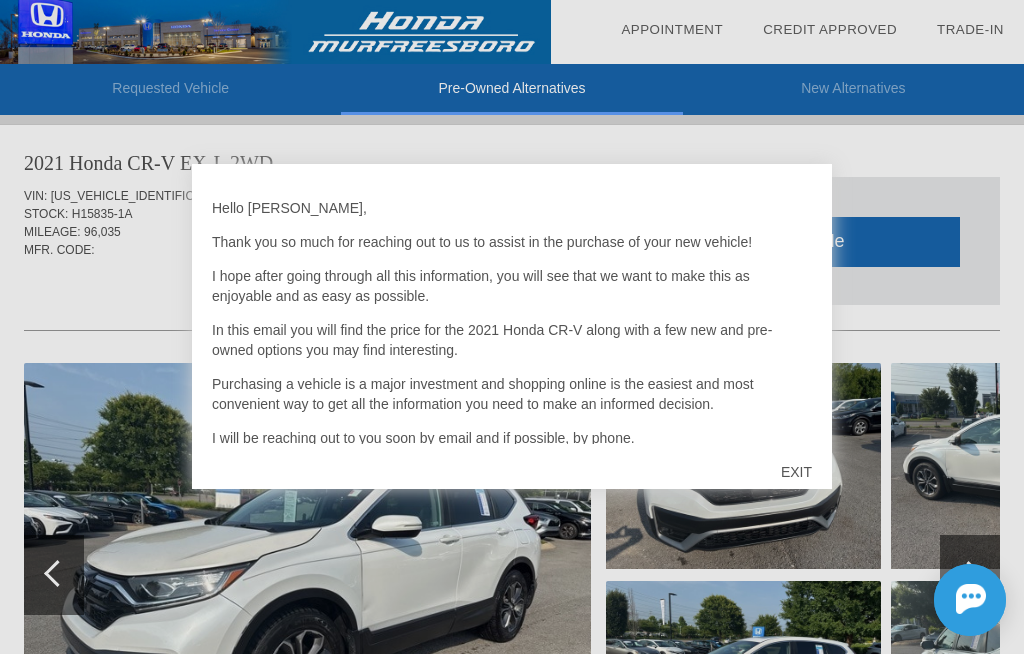 click on "EXIT" at bounding box center (796, 472) 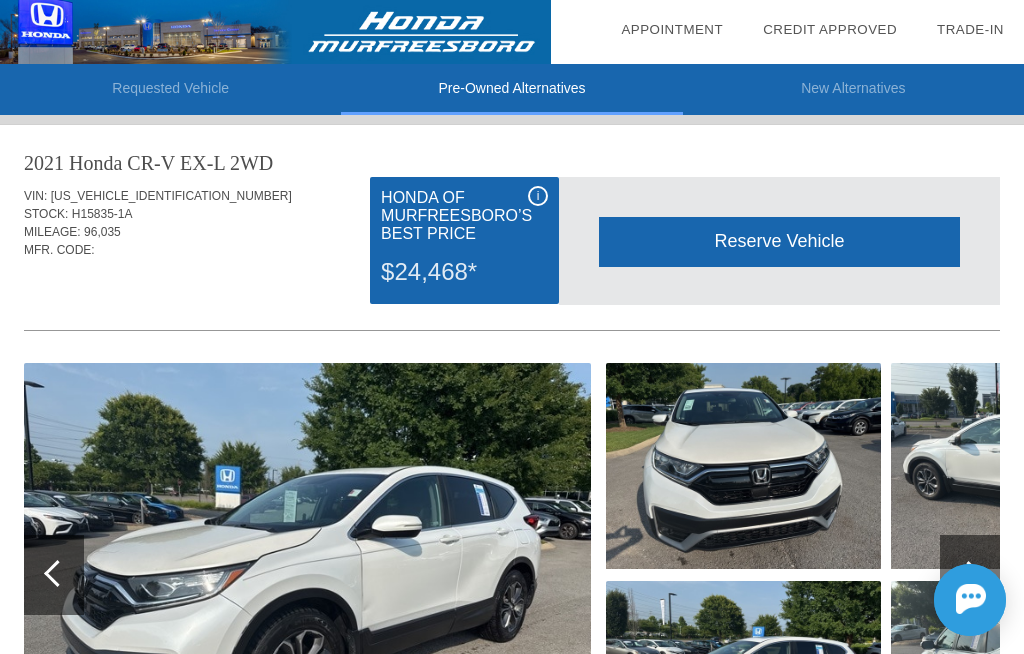 scroll, scrollTop: 0, scrollLeft: 0, axis: both 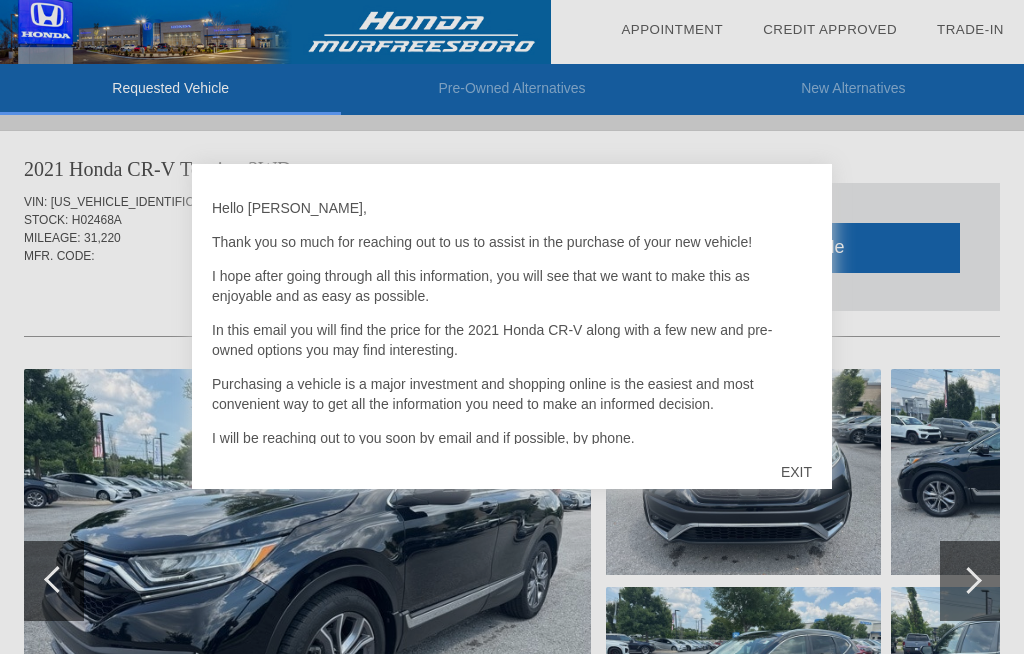 click on "EXIT" at bounding box center [796, 472] 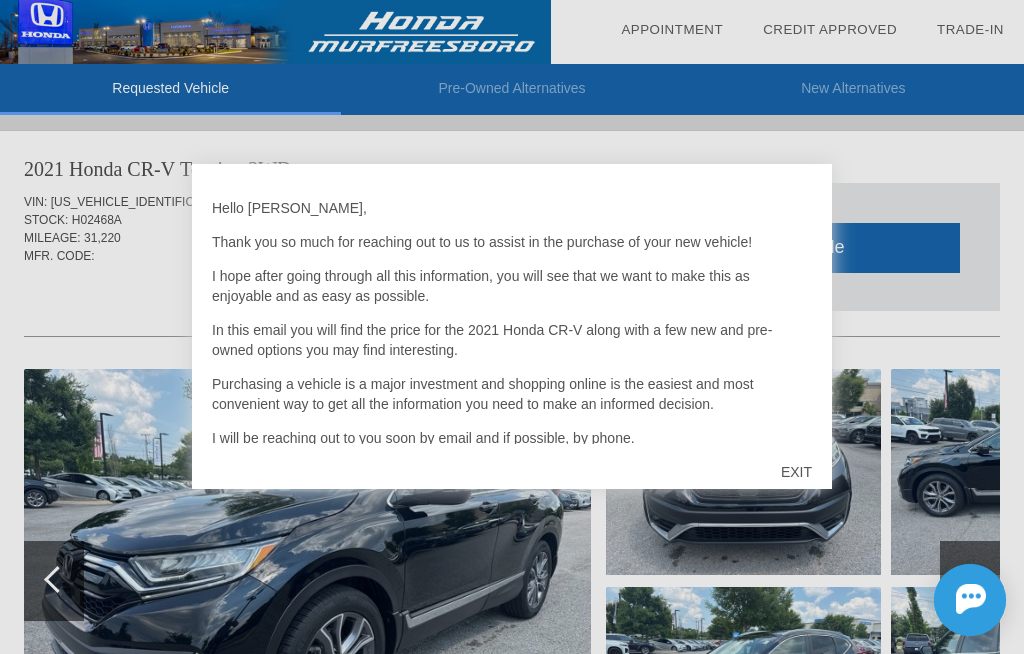 scroll, scrollTop: 0, scrollLeft: 0, axis: both 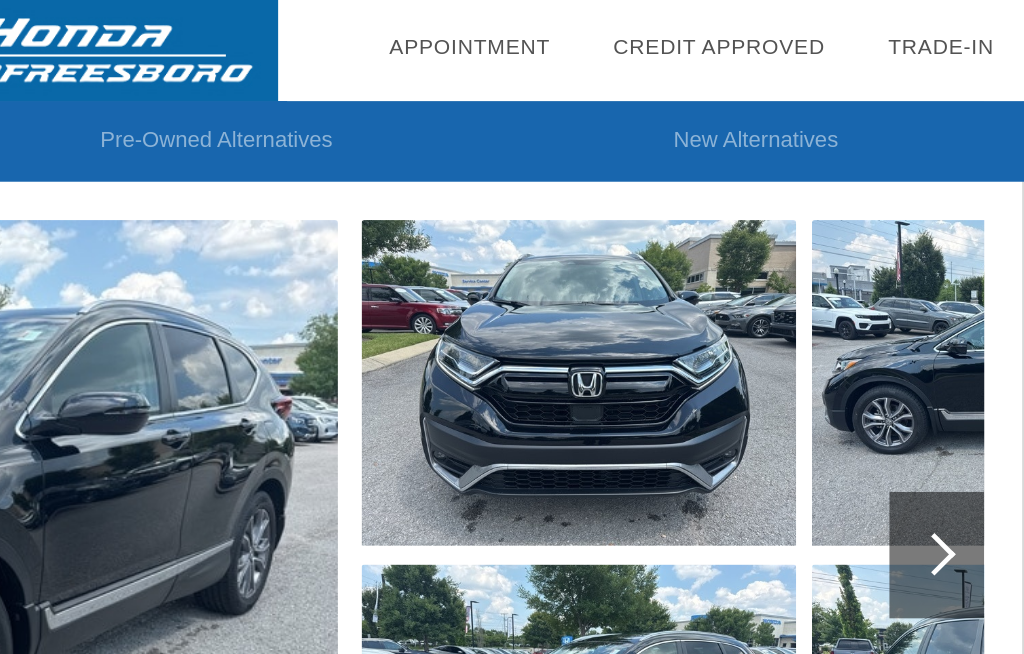 click at bounding box center (968, 351) 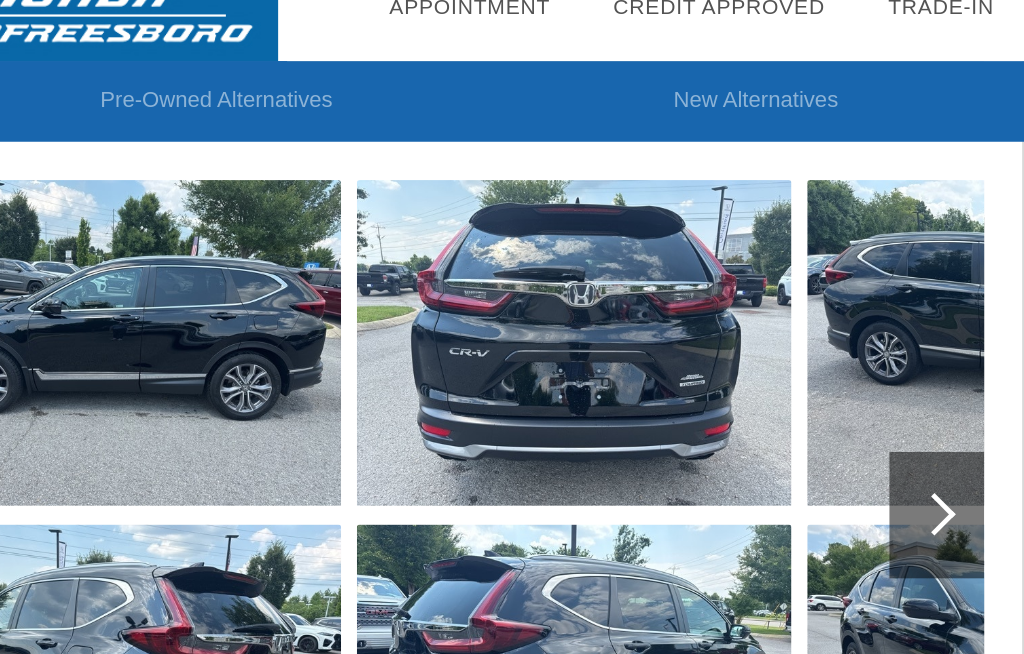 scroll, scrollTop: 230, scrollLeft: 2, axis: both 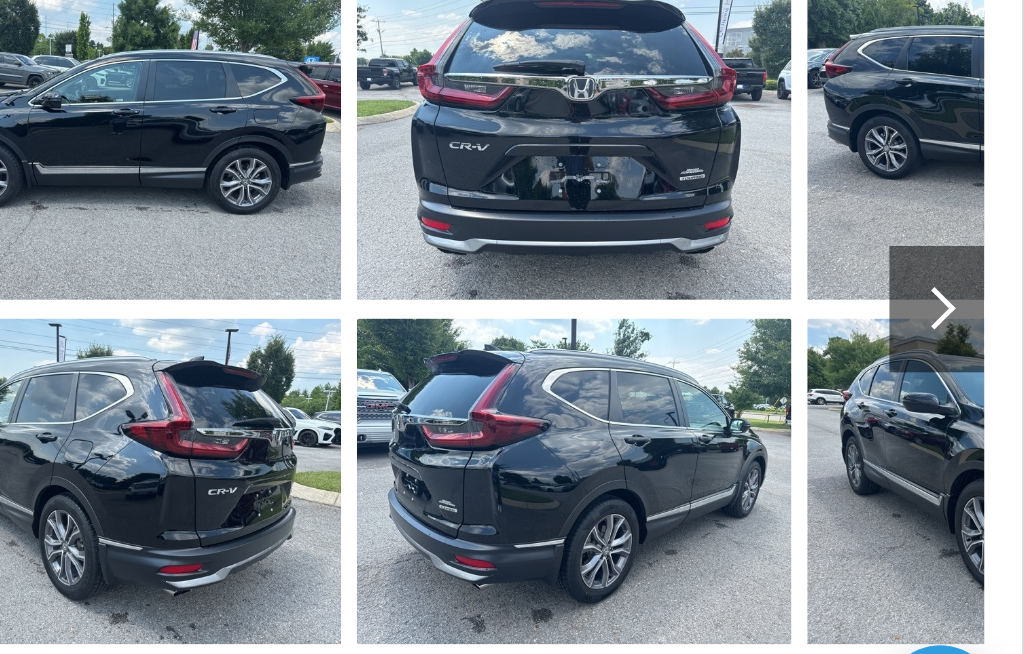 click at bounding box center (966, 350) 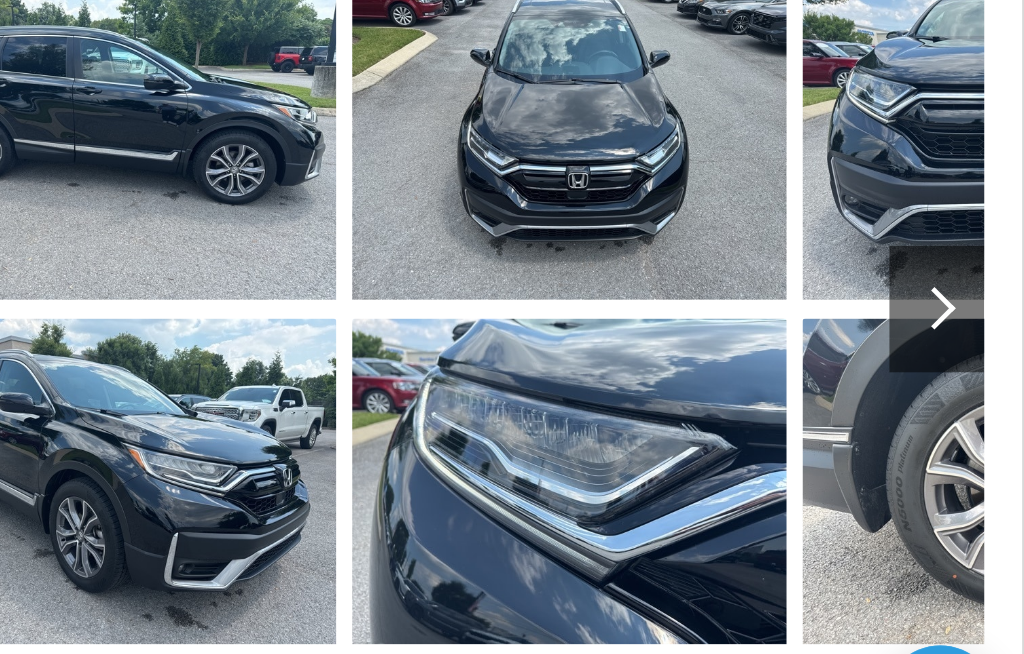 click at bounding box center (966, 350) 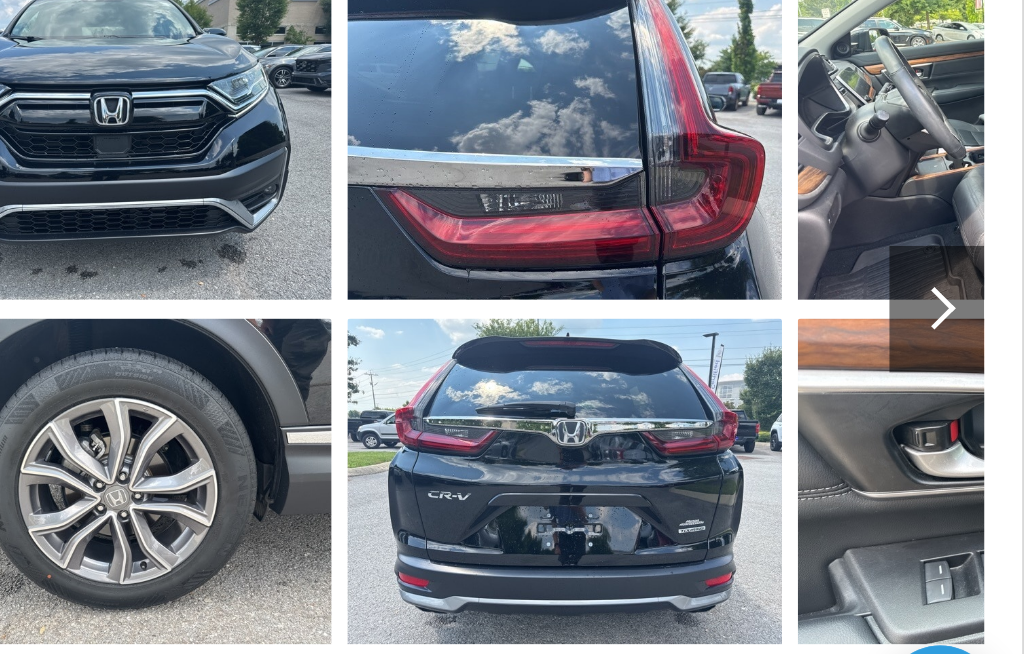 click at bounding box center [968, 351] 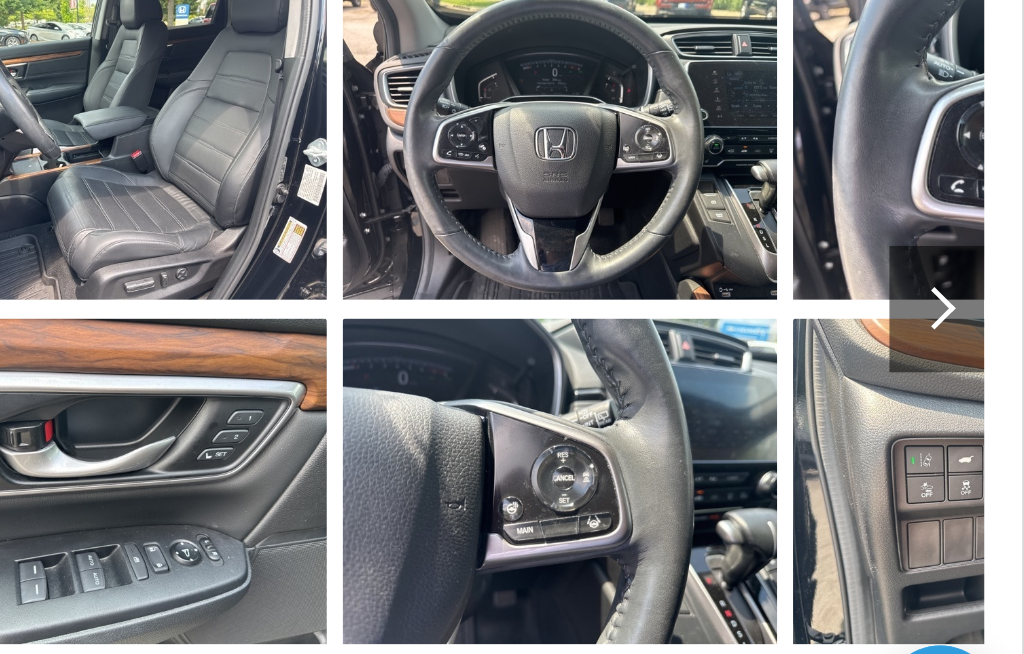 click at bounding box center (968, 351) 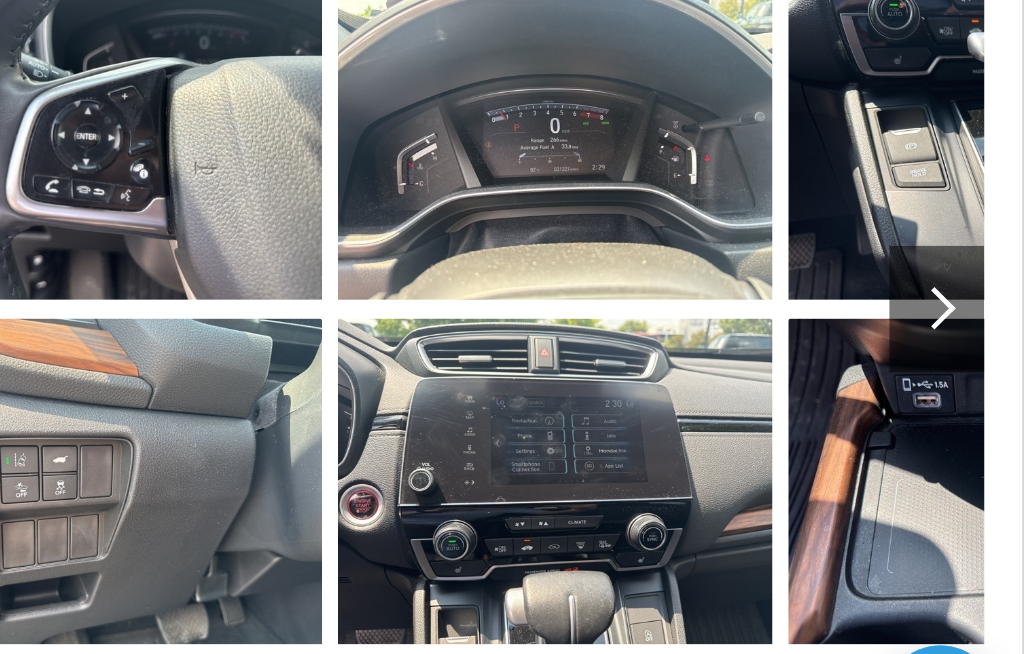 click at bounding box center (968, 351) 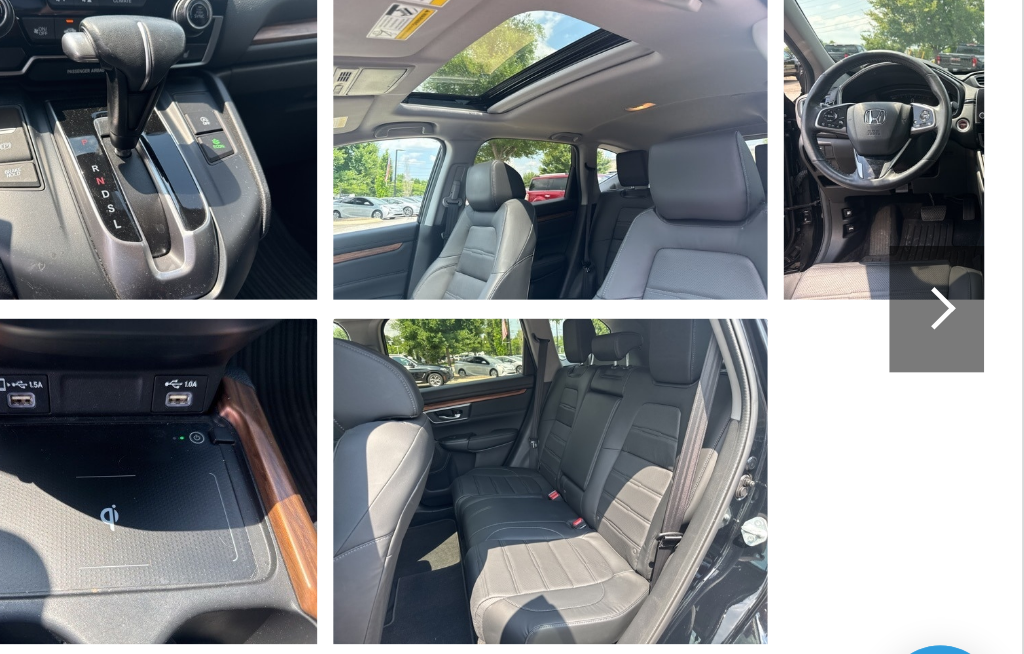 click at bounding box center (966, 350) 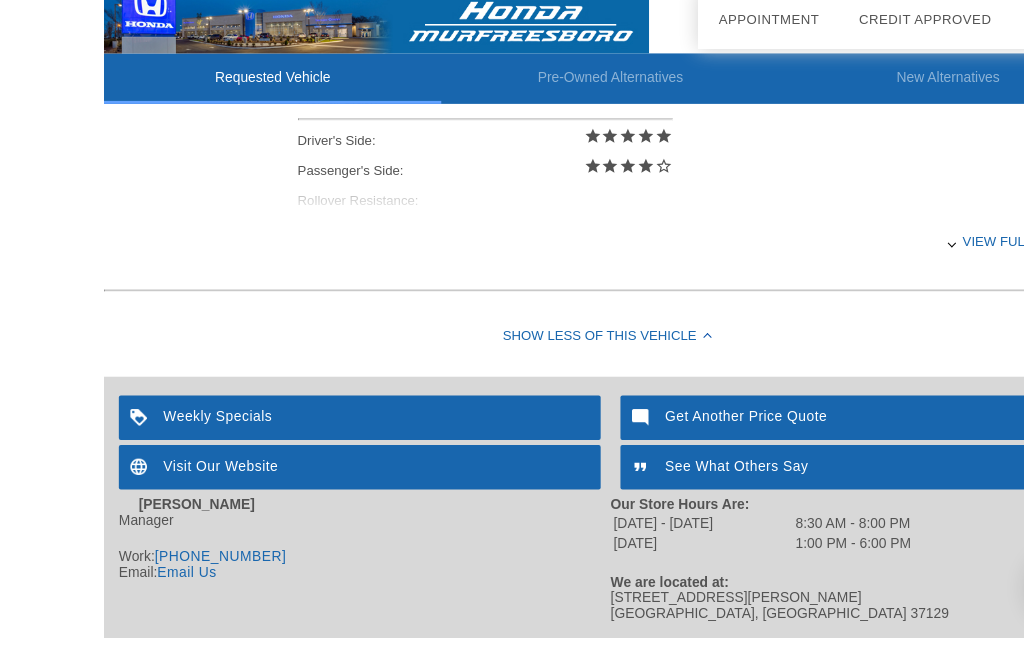 scroll, scrollTop: 955, scrollLeft: 0, axis: vertical 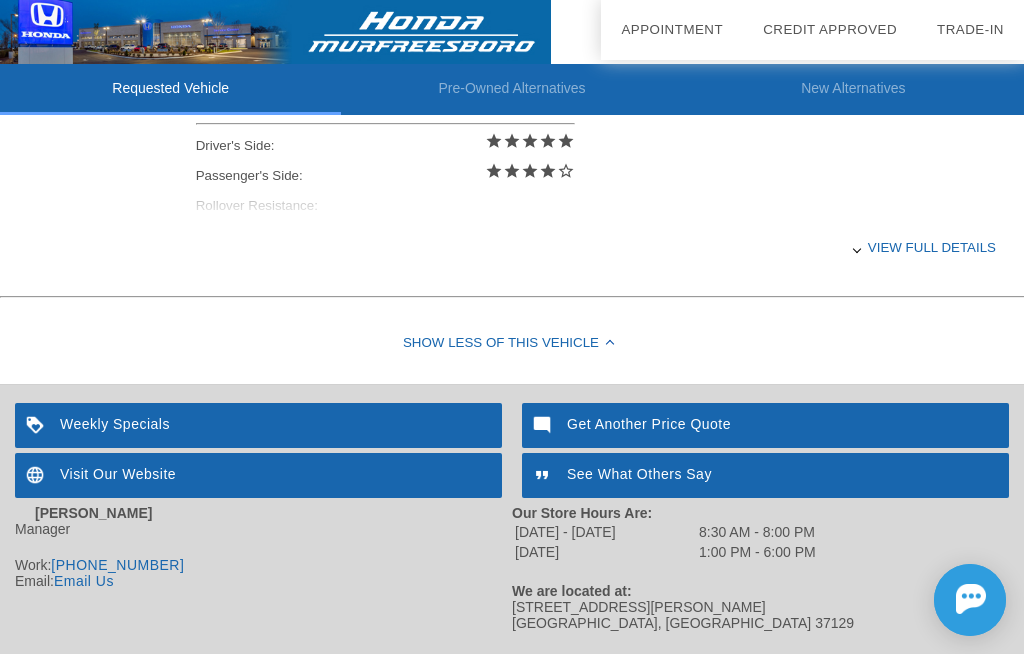 click on "Visit Our Website" at bounding box center (258, 475) 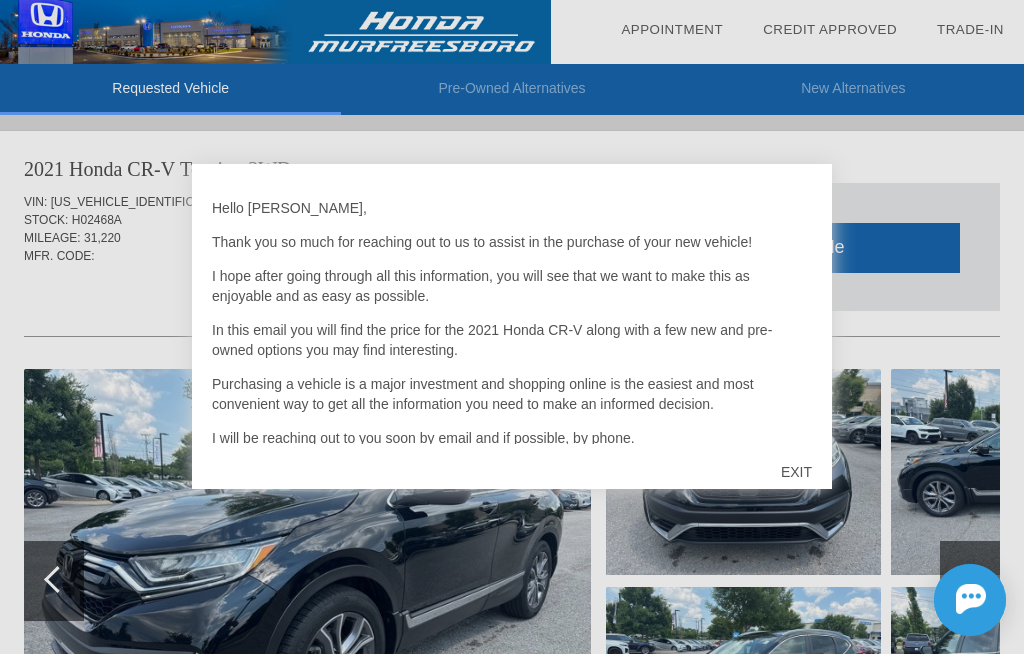 scroll, scrollTop: 0, scrollLeft: 0, axis: both 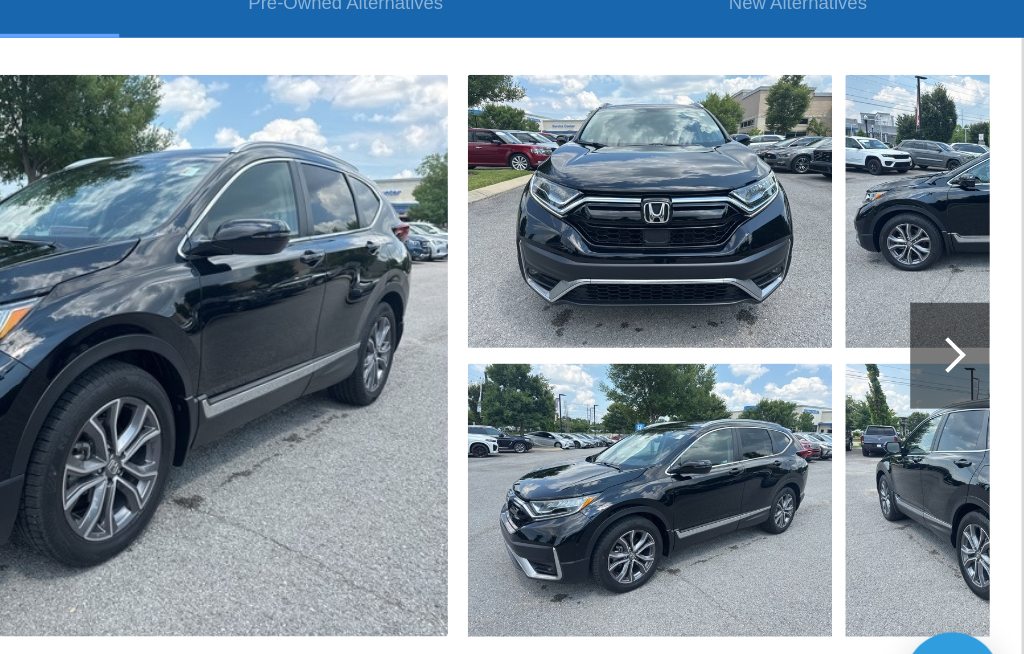click at bounding box center (966, 354) 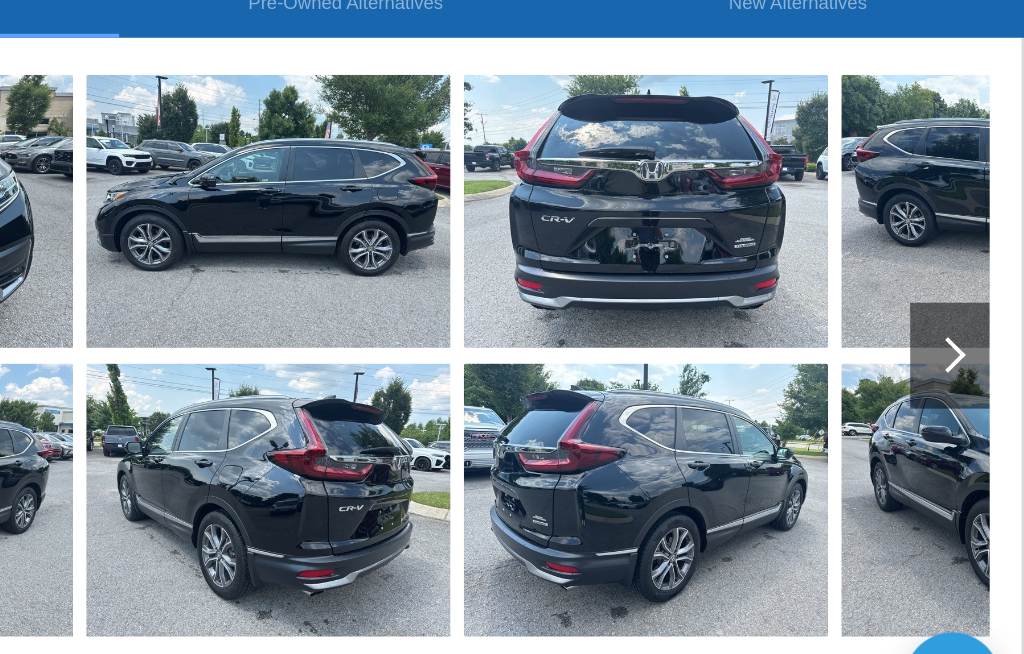 click at bounding box center (966, 354) 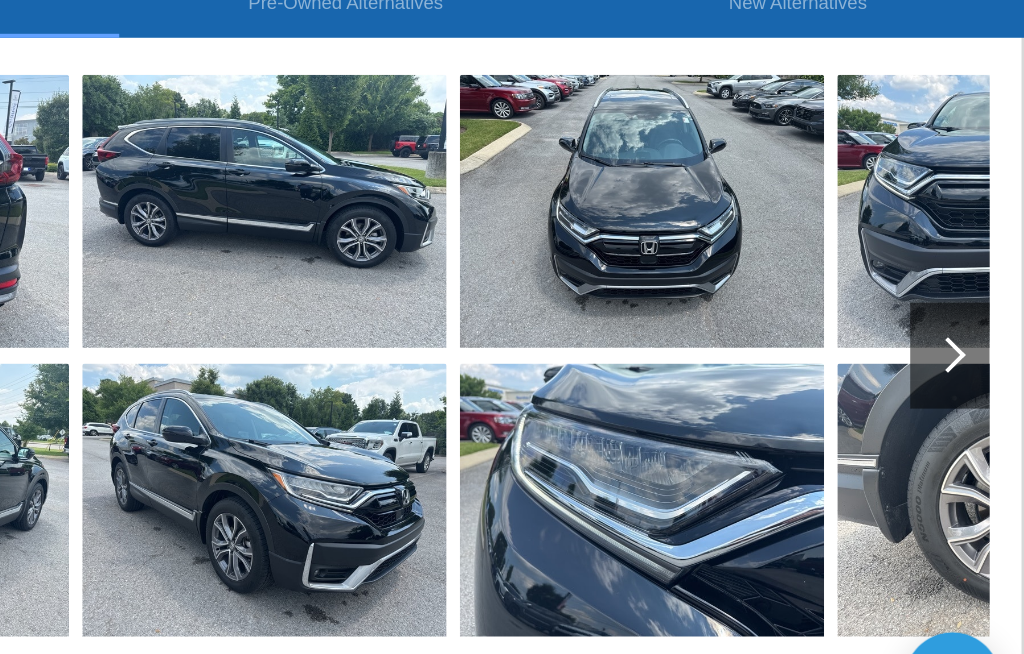 click at bounding box center [968, 355] 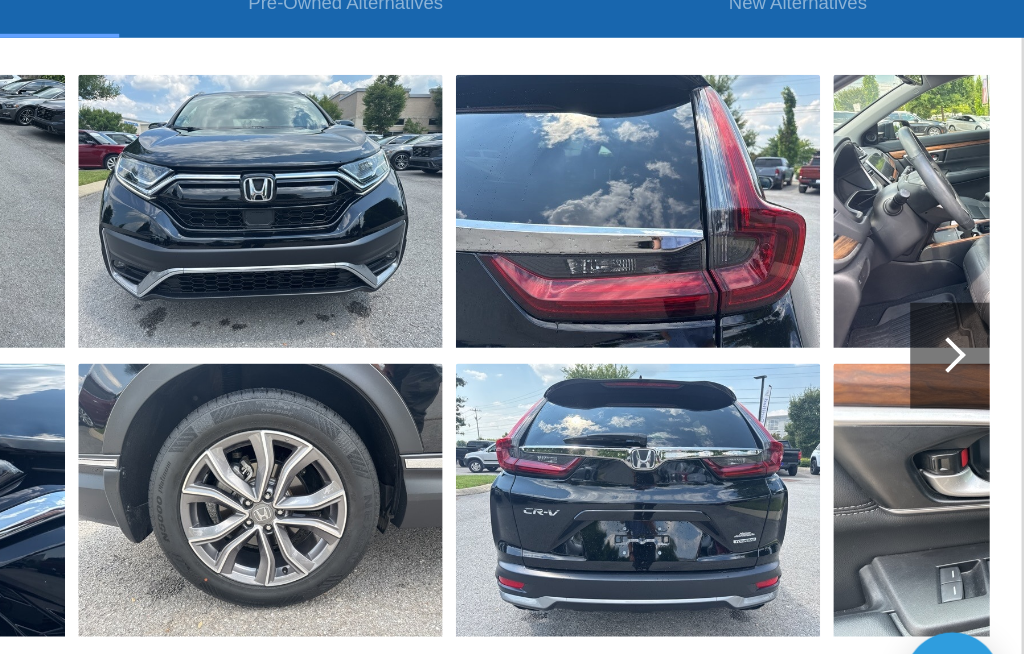 click at bounding box center [968, 355] 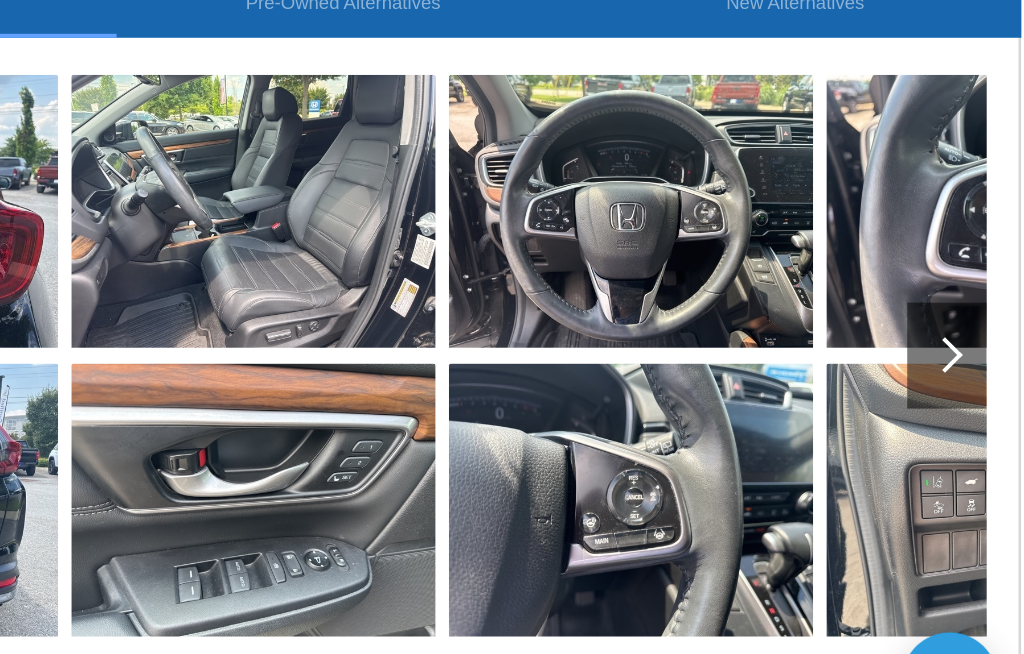 scroll, scrollTop: 226, scrollLeft: 2, axis: both 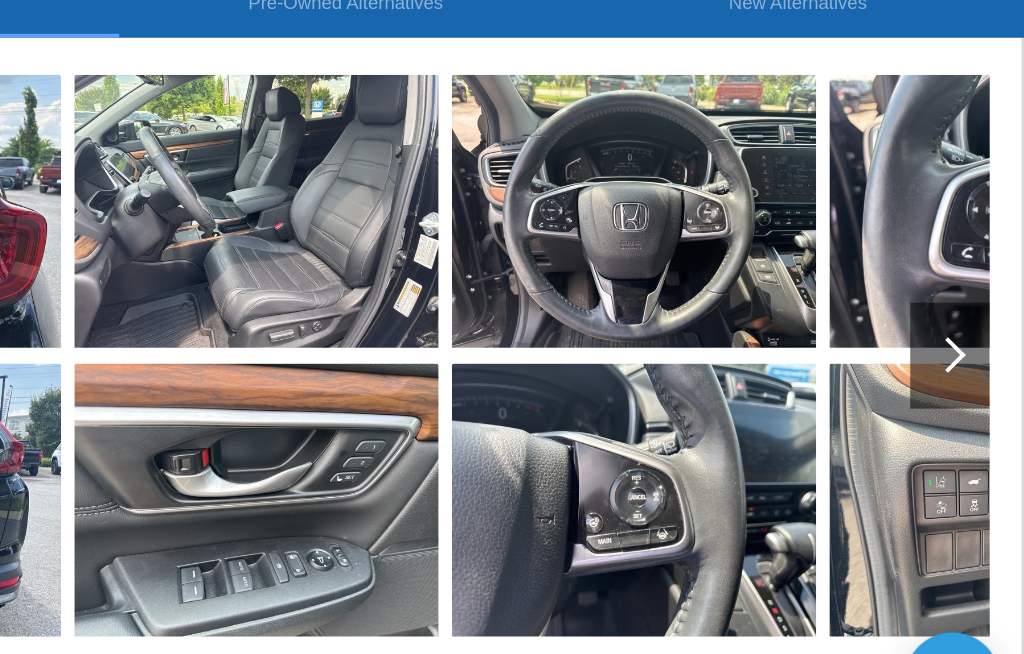 click at bounding box center (968, 355) 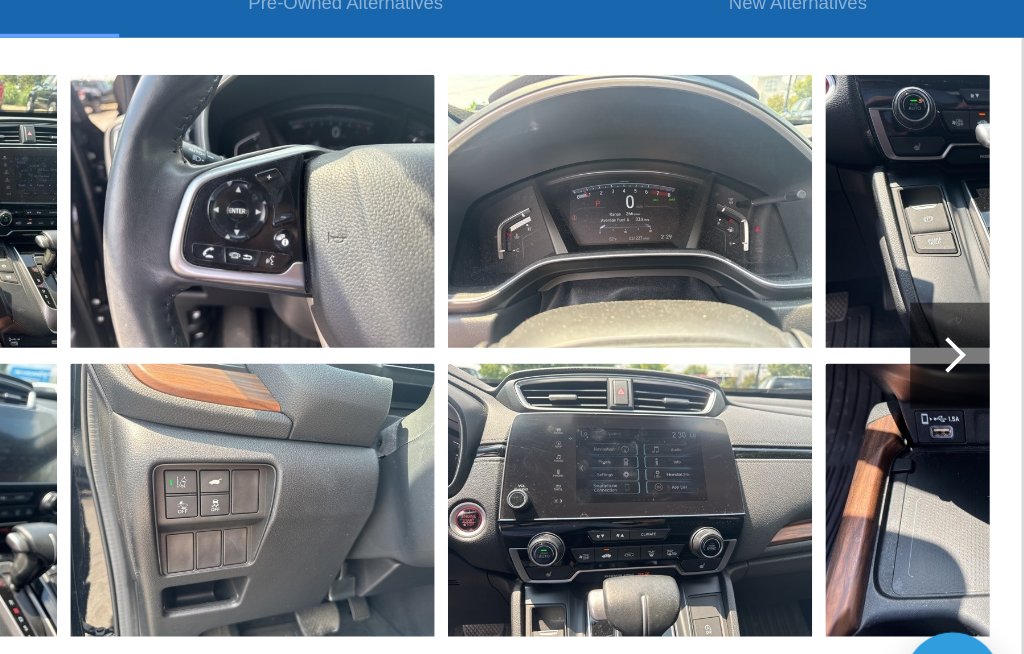 click at bounding box center [968, 355] 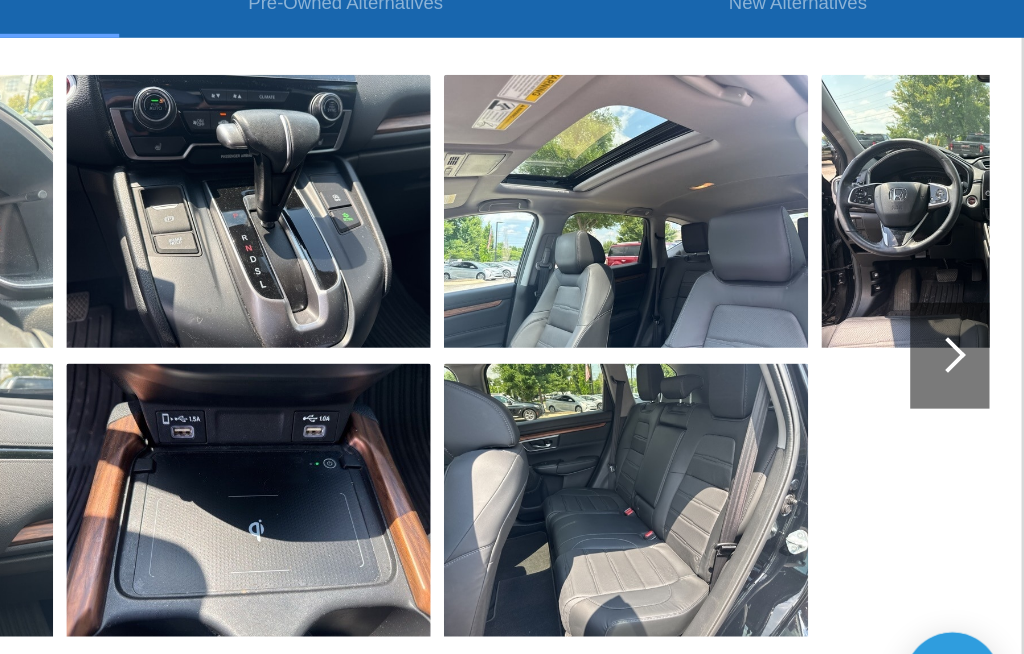 click at bounding box center [966, 354] 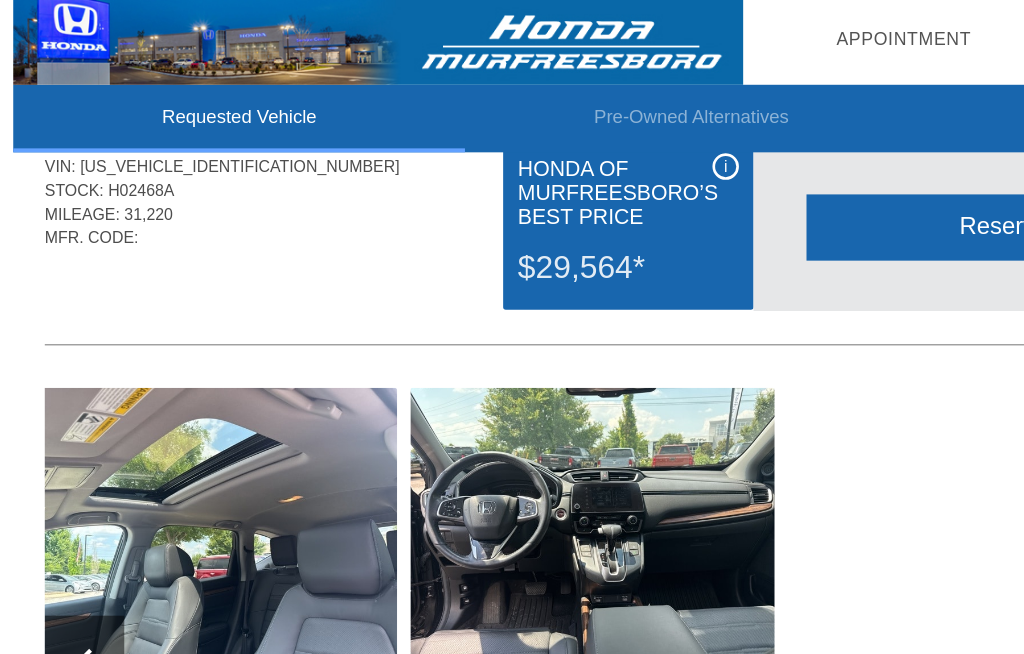 scroll, scrollTop: 0, scrollLeft: 0, axis: both 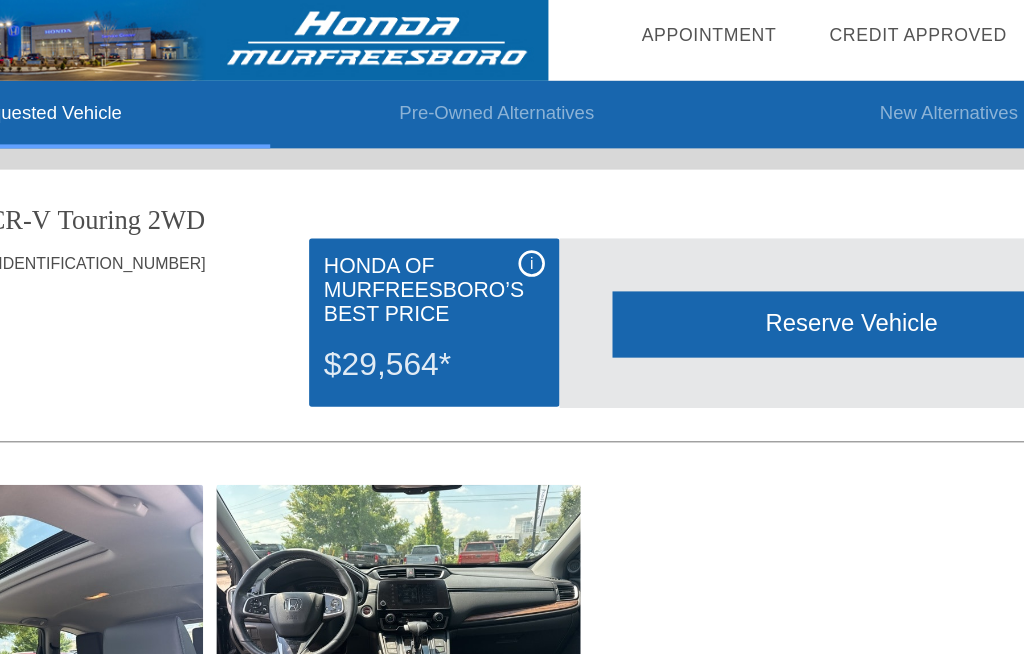 click on "Reserve Vehicle" at bounding box center [779, 247] 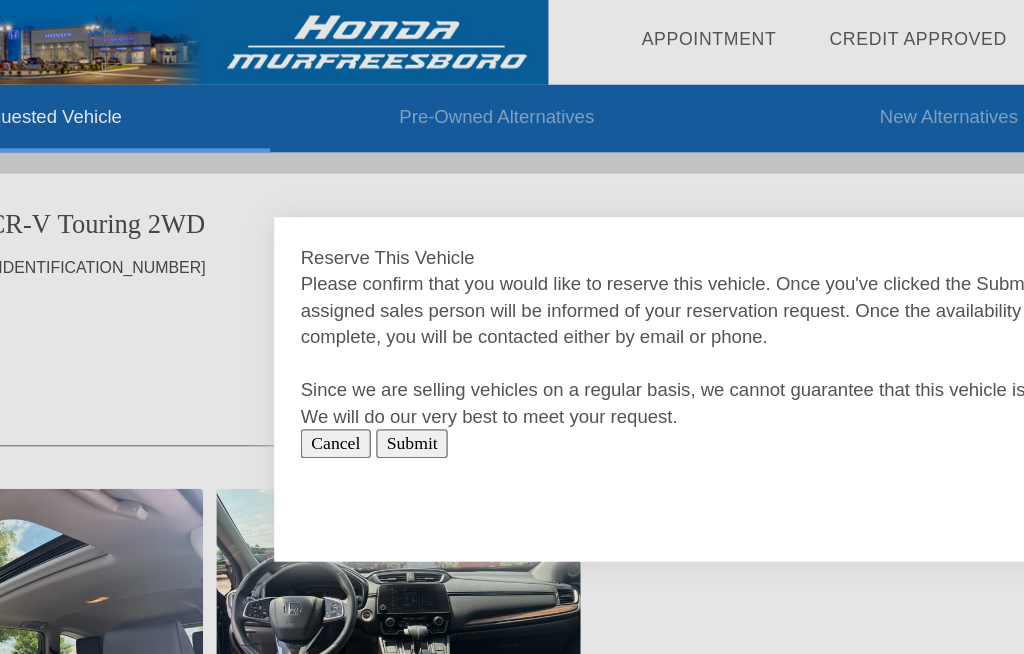click on "Cancel" at bounding box center (390, 335) 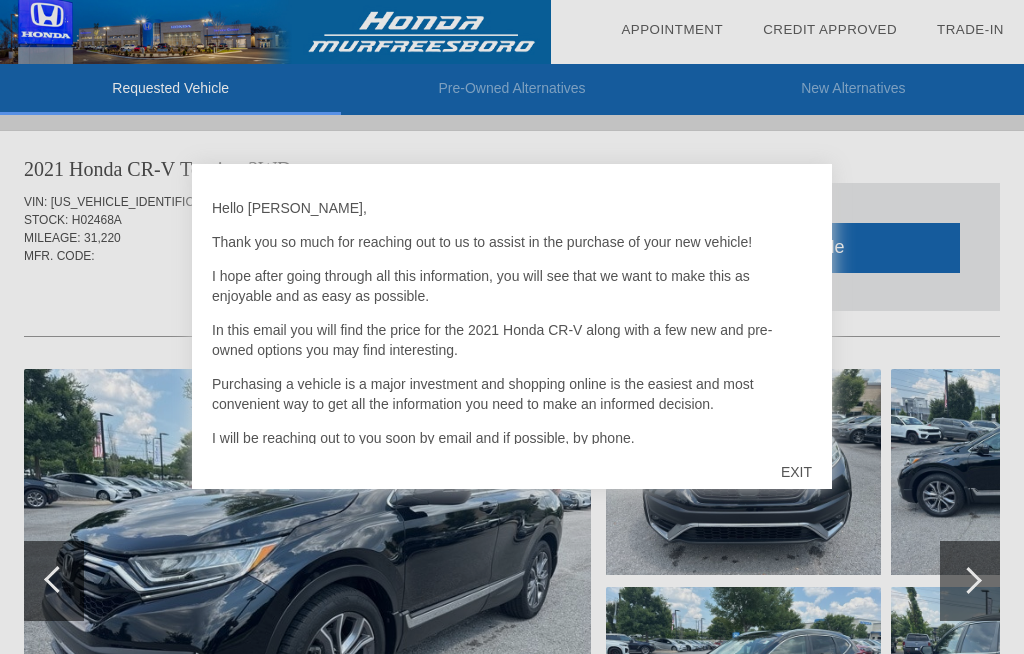 scroll, scrollTop: 0, scrollLeft: 0, axis: both 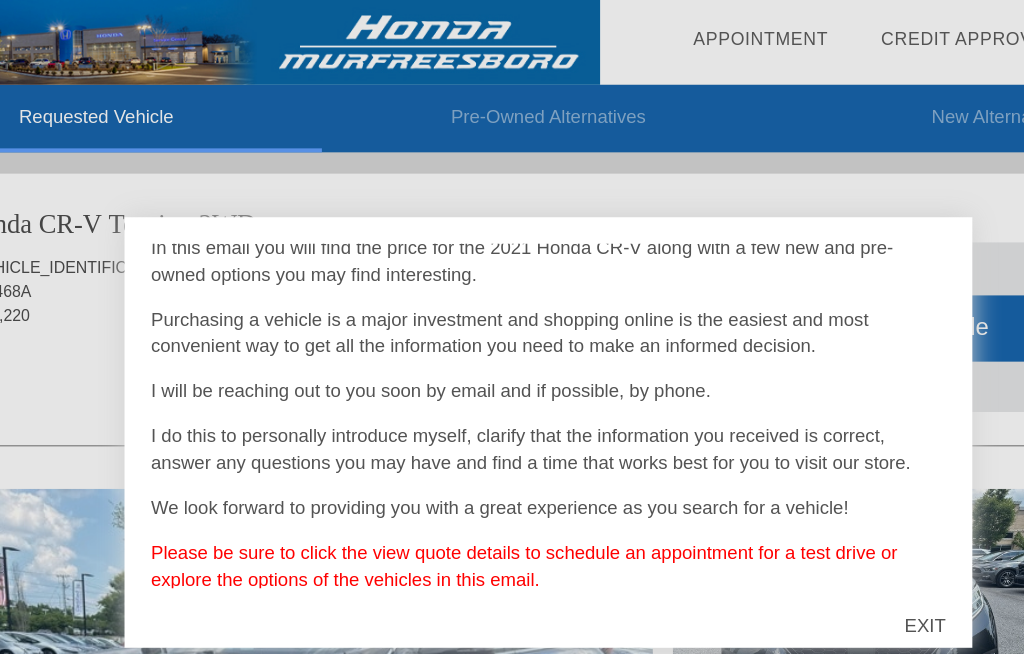 click on "EXIT" at bounding box center (796, 472) 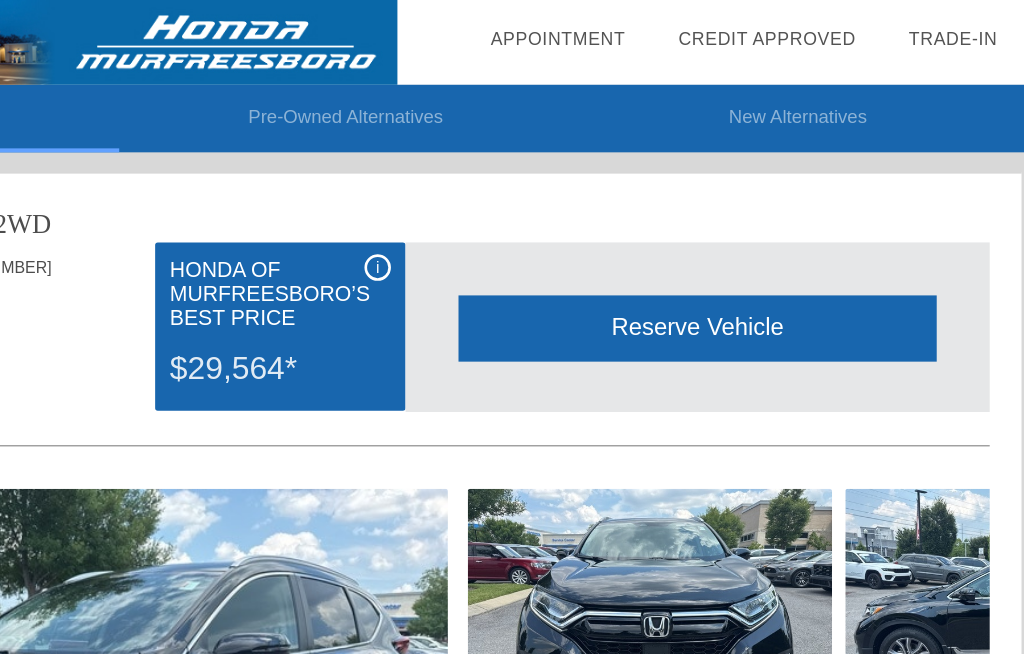 scroll, scrollTop: 0, scrollLeft: 2, axis: horizontal 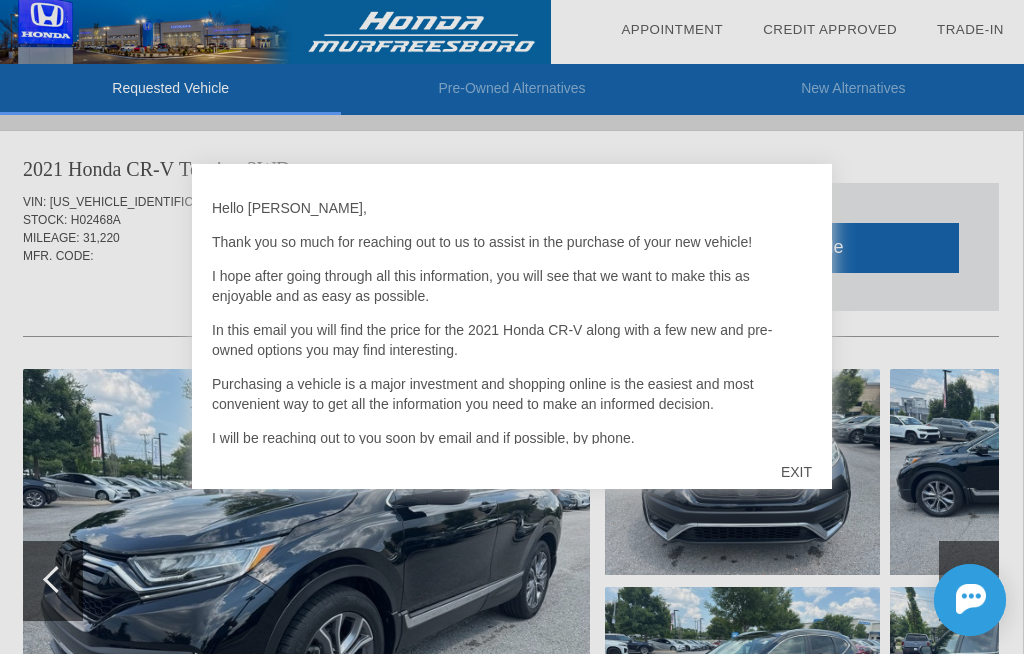 click on "EXIT" at bounding box center [796, 472] 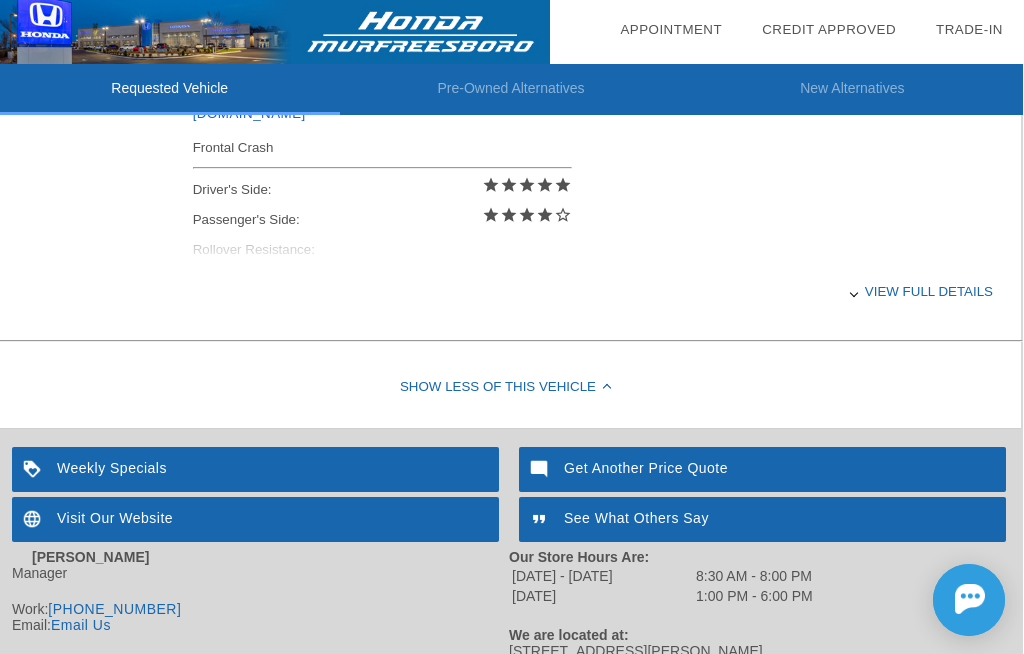 scroll, scrollTop: 955, scrollLeft: 2, axis: both 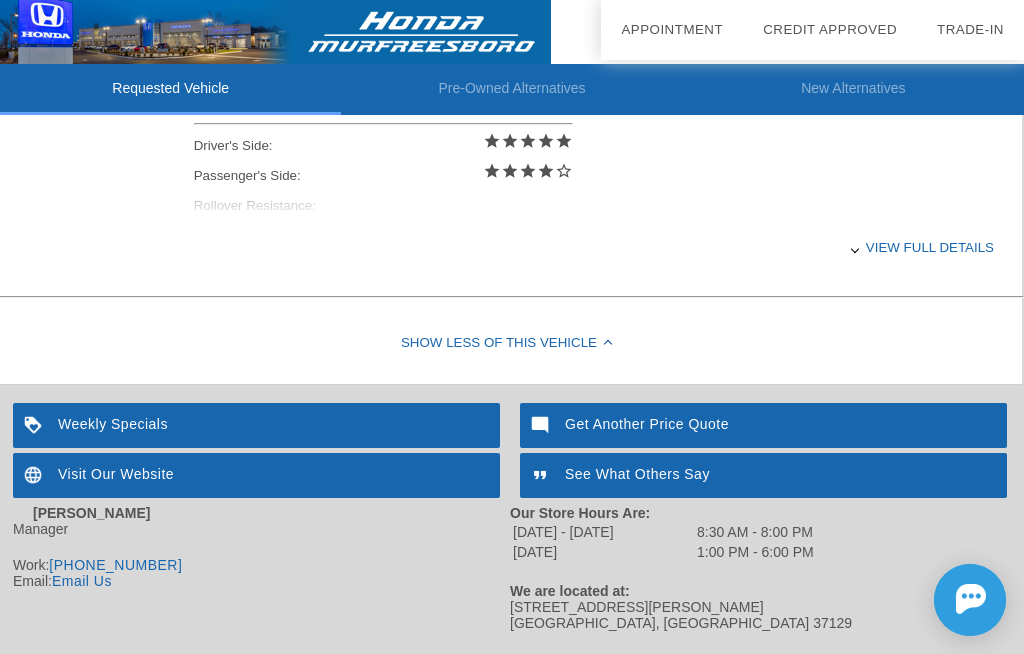 click on "Email Us" at bounding box center (82, 581) 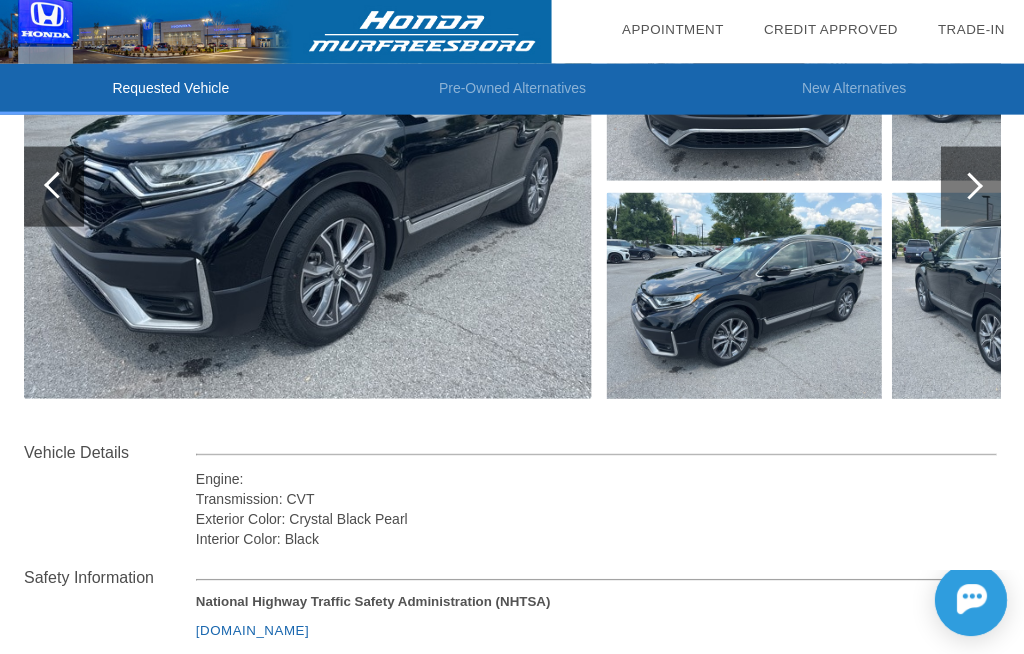 scroll, scrollTop: 394, scrollLeft: 0, axis: vertical 